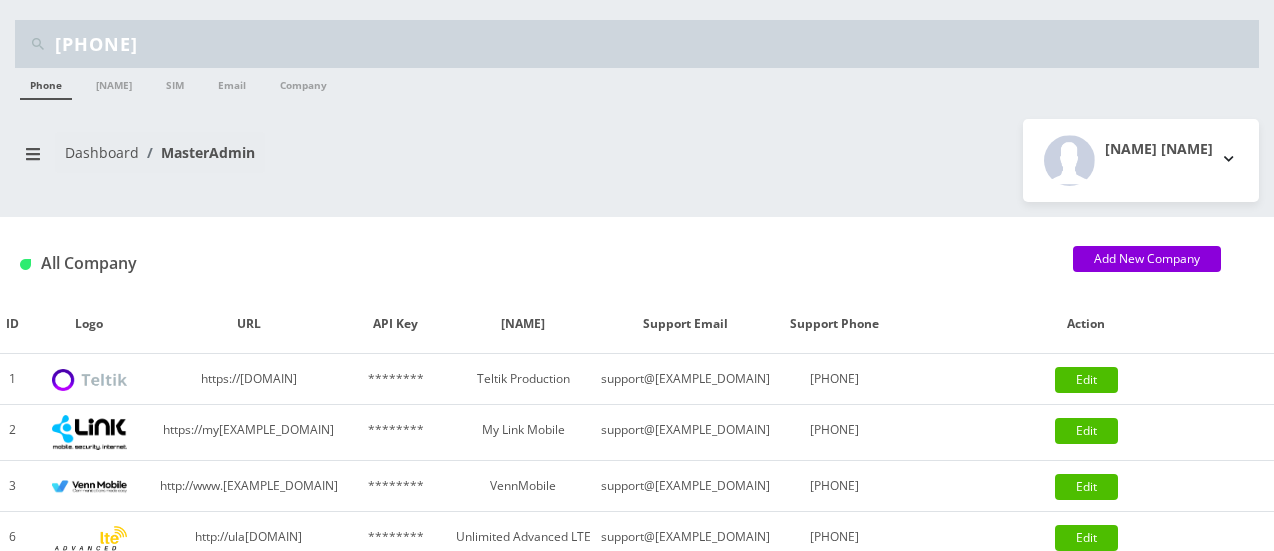 scroll, scrollTop: 0, scrollLeft: 0, axis: both 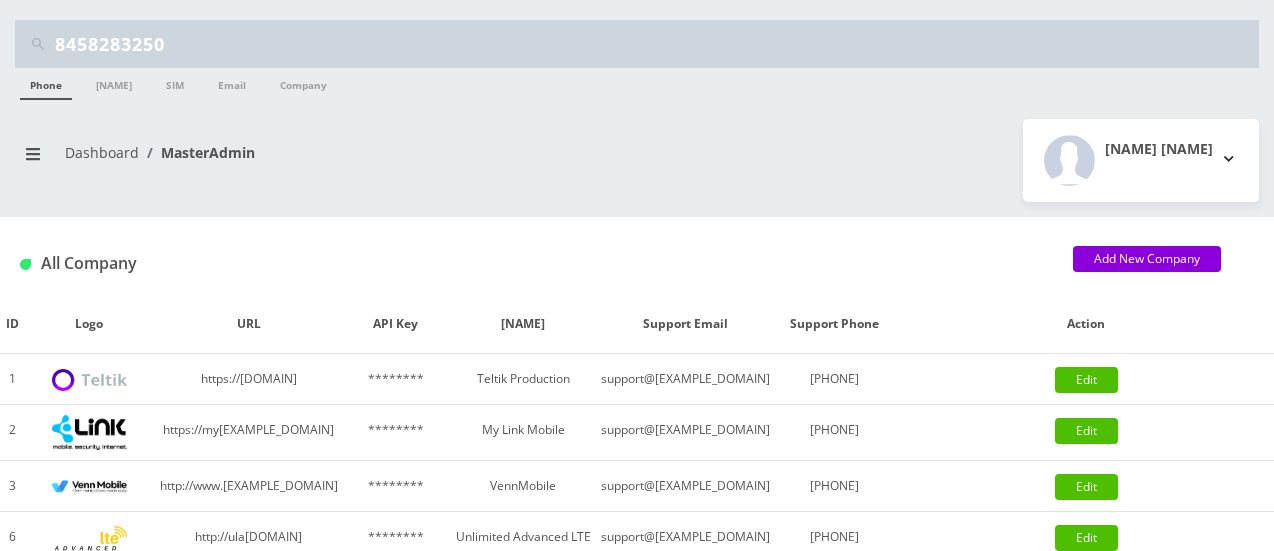 type on "8458283250" 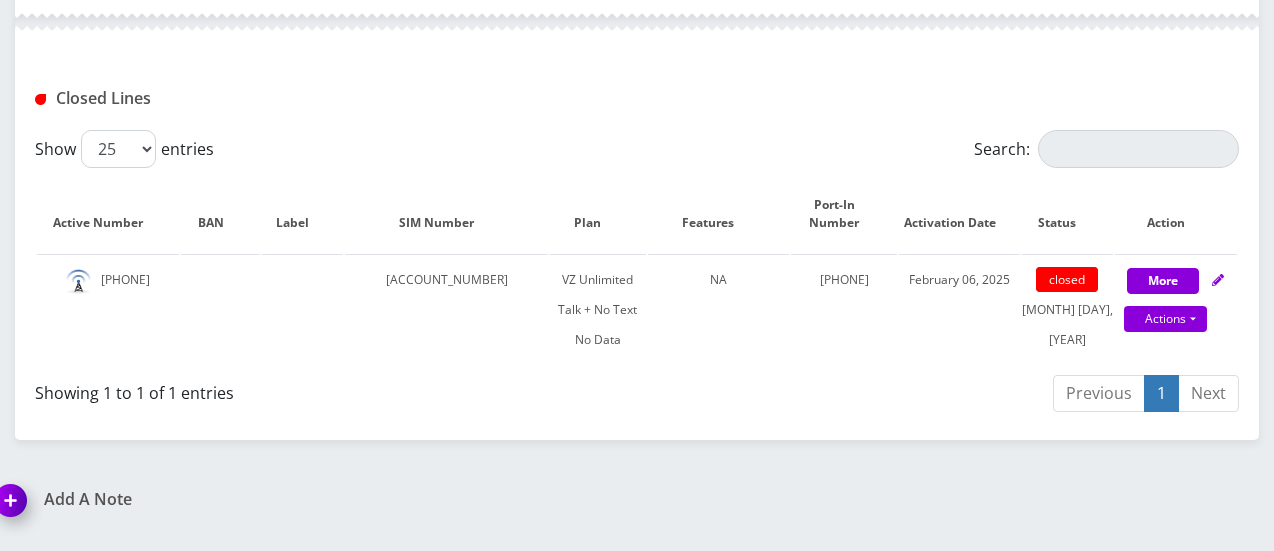 scroll, scrollTop: 482, scrollLeft: 0, axis: vertical 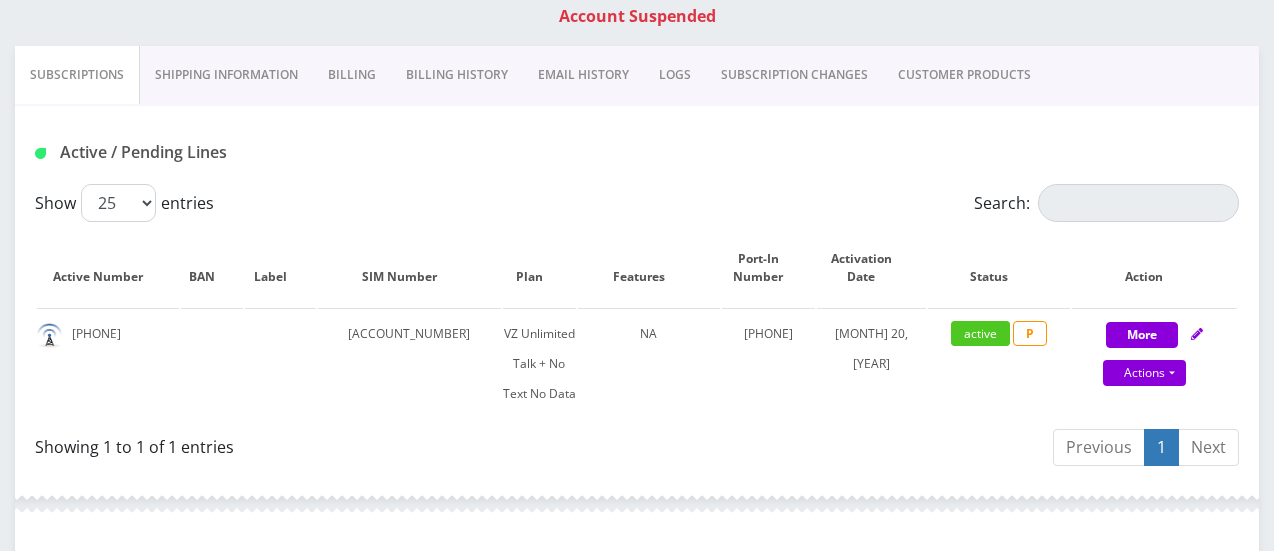 click on "Billing History" at bounding box center (457, 75) 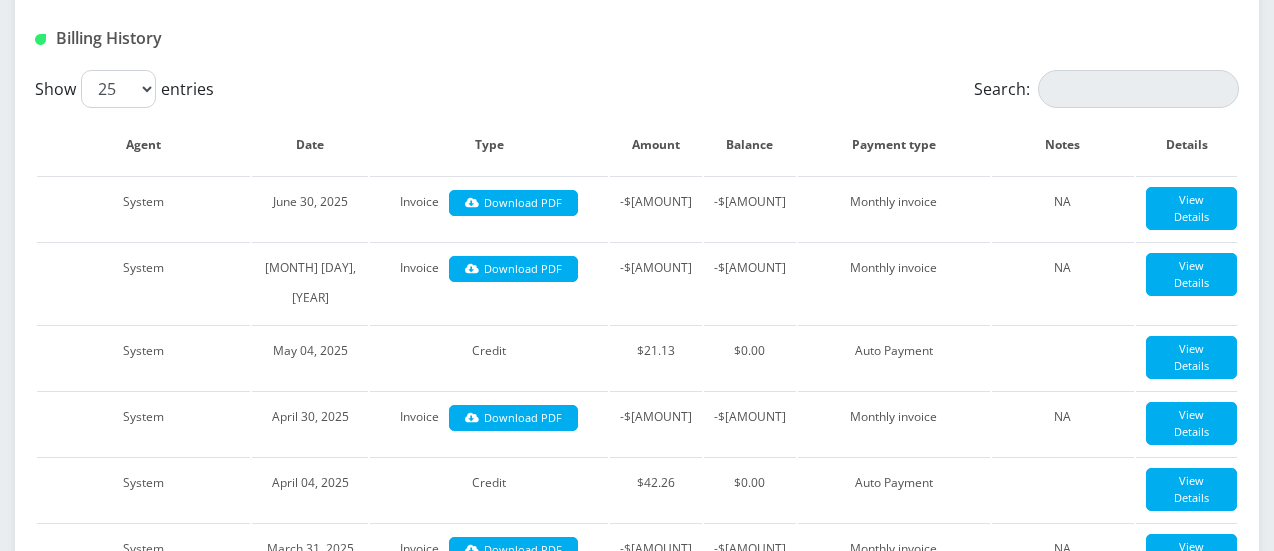 scroll, scrollTop: 538, scrollLeft: 0, axis: vertical 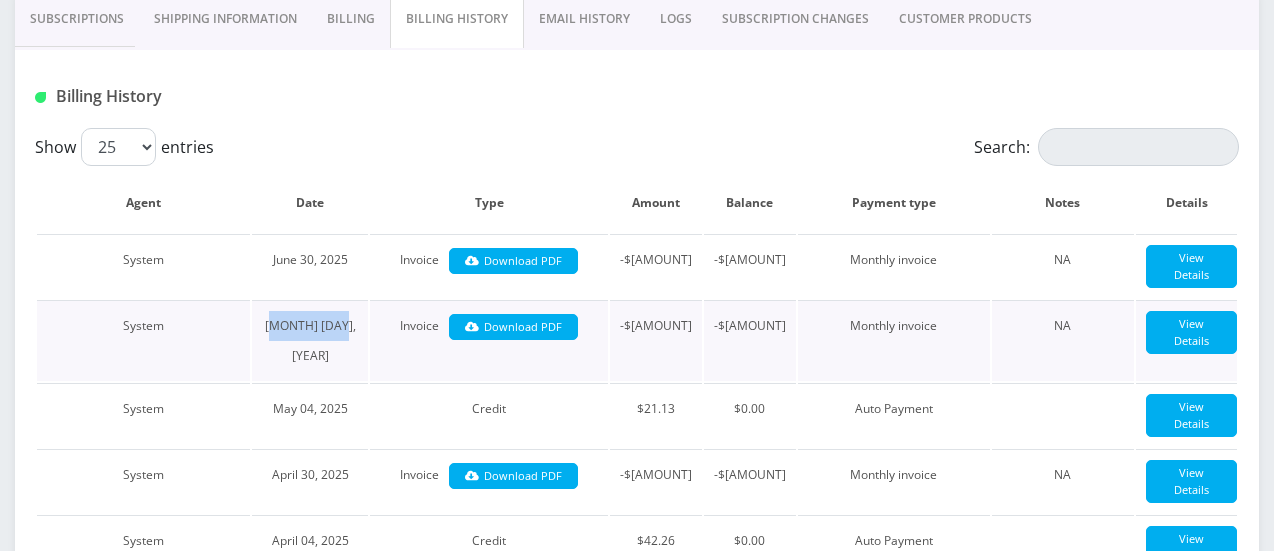 drag, startPoint x: 279, startPoint y: 321, endPoint x: 404, endPoint y: 319, distance: 125.016 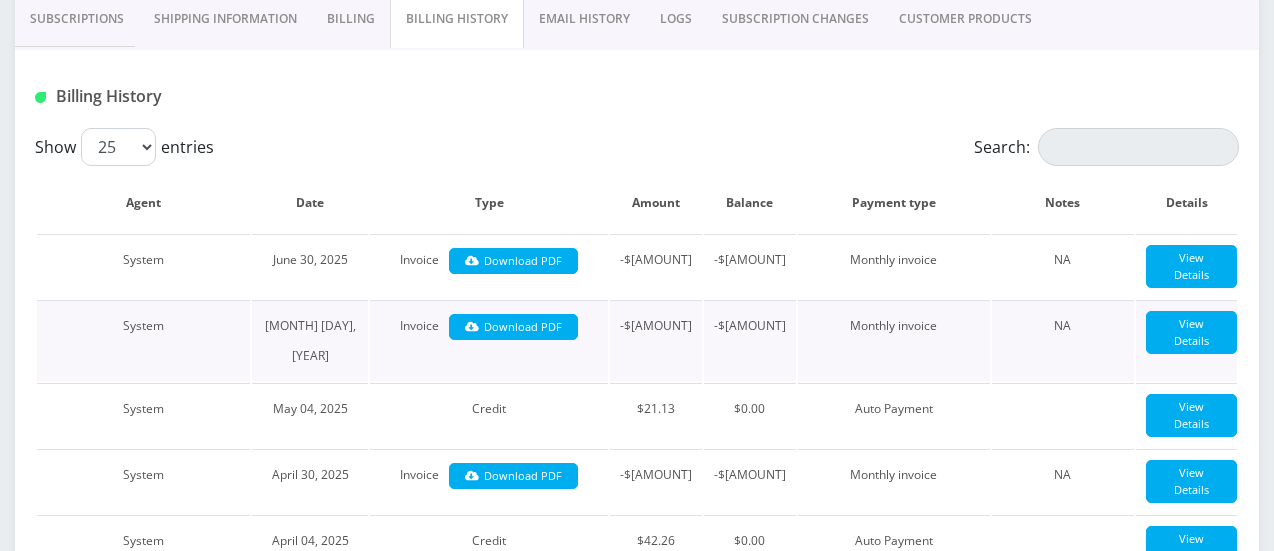 click on "Invoice
Download PDF" at bounding box center [488, 340] 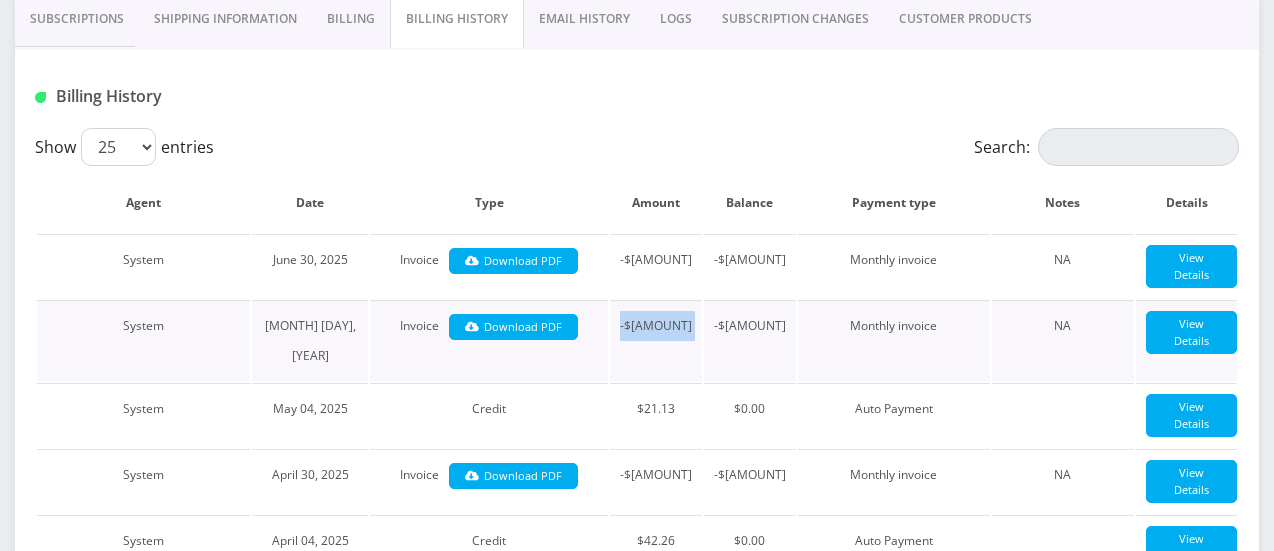 drag, startPoint x: 616, startPoint y: 317, endPoint x: 683, endPoint y: 317, distance: 67 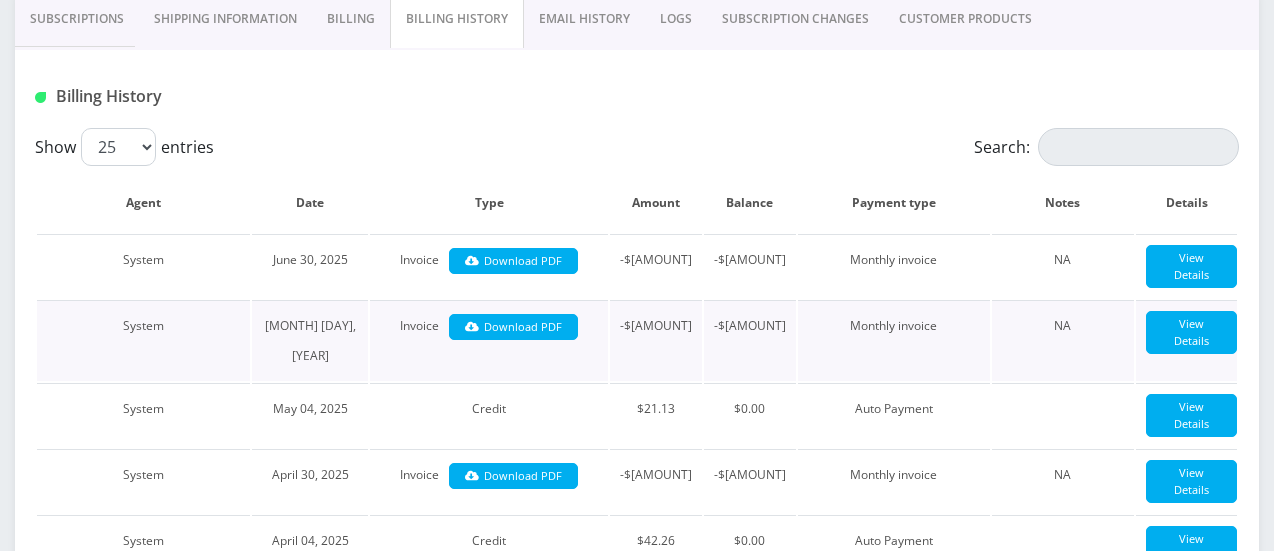 click on "-$21.13" at bounding box center [750, 340] 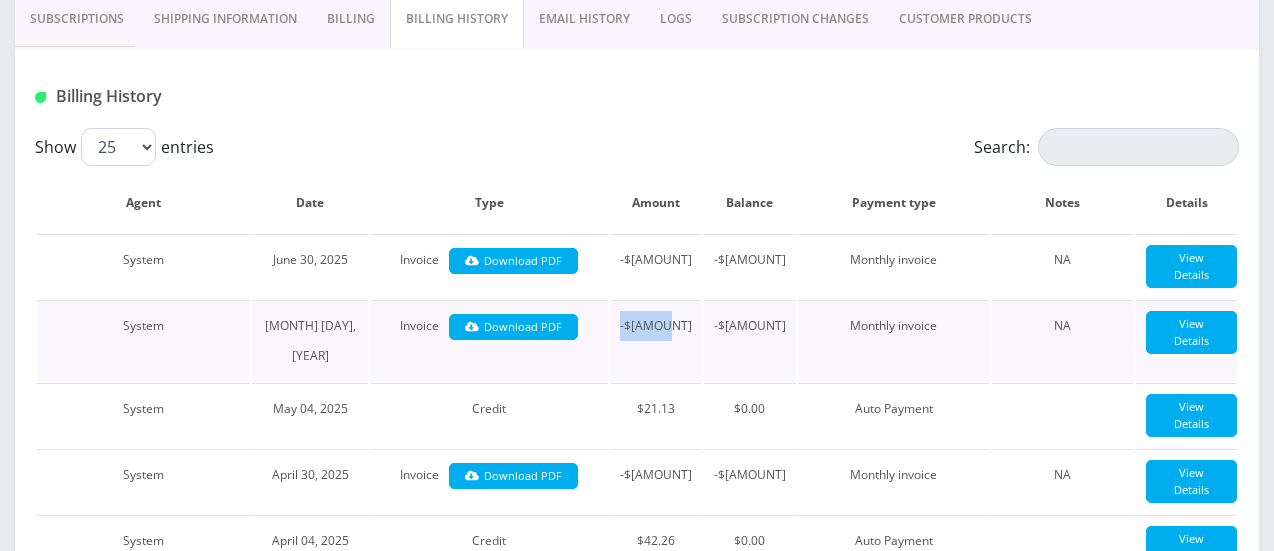 drag, startPoint x: 618, startPoint y: 320, endPoint x: 672, endPoint y: 317, distance: 54.08327 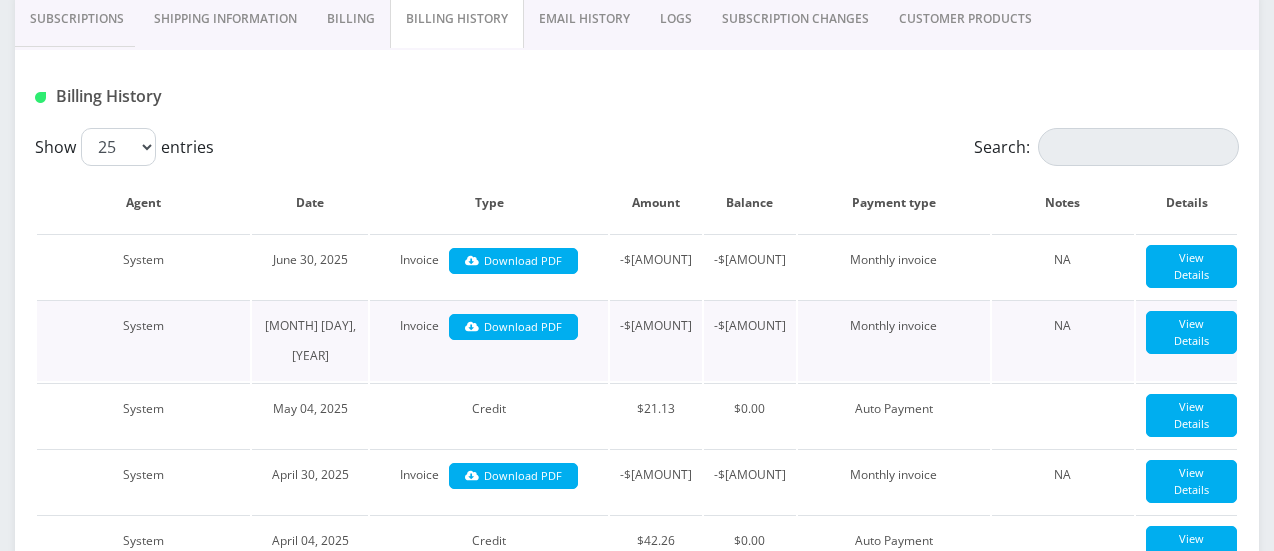 scroll, scrollTop: 56, scrollLeft: 0, axis: vertical 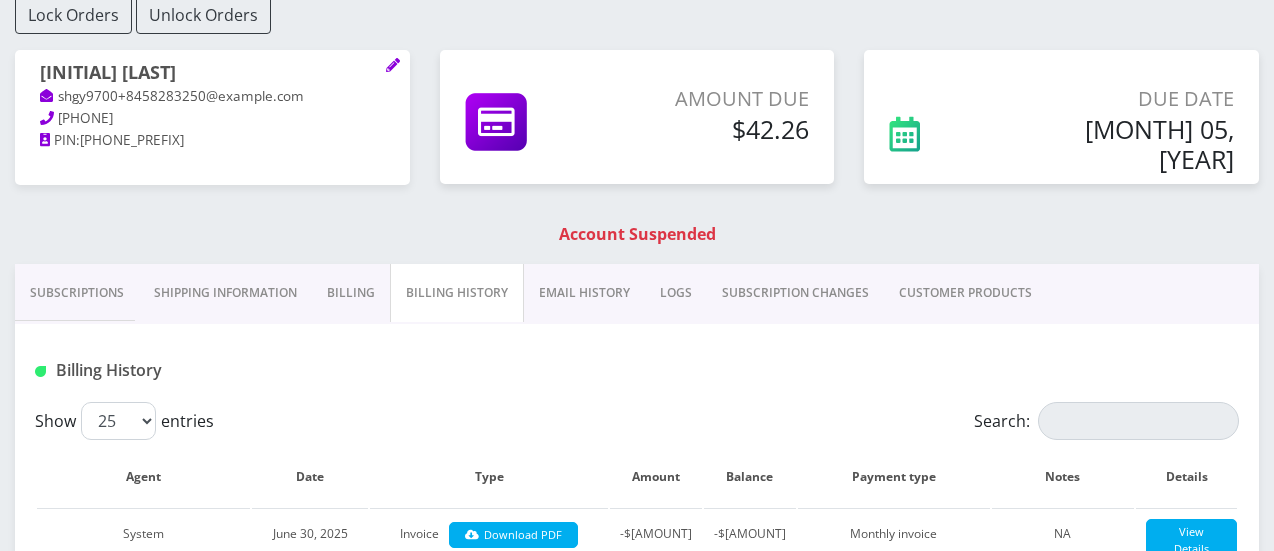 drag, startPoint x: 148, startPoint y: 113, endPoint x: 59, endPoint y: 121, distance: 89.358826 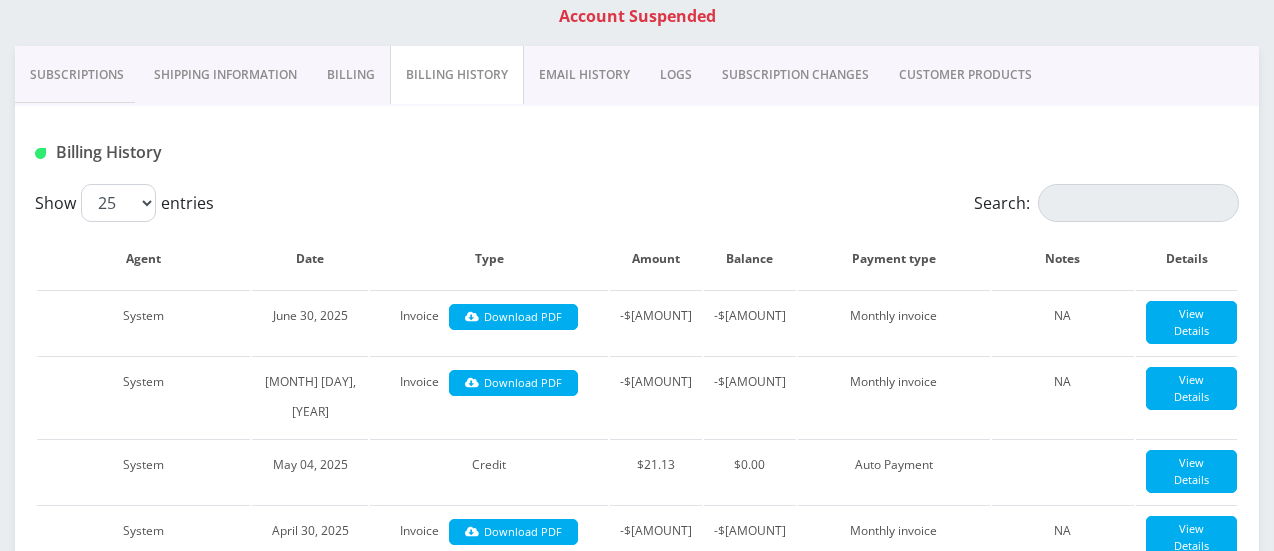 scroll, scrollTop: 0, scrollLeft: 0, axis: both 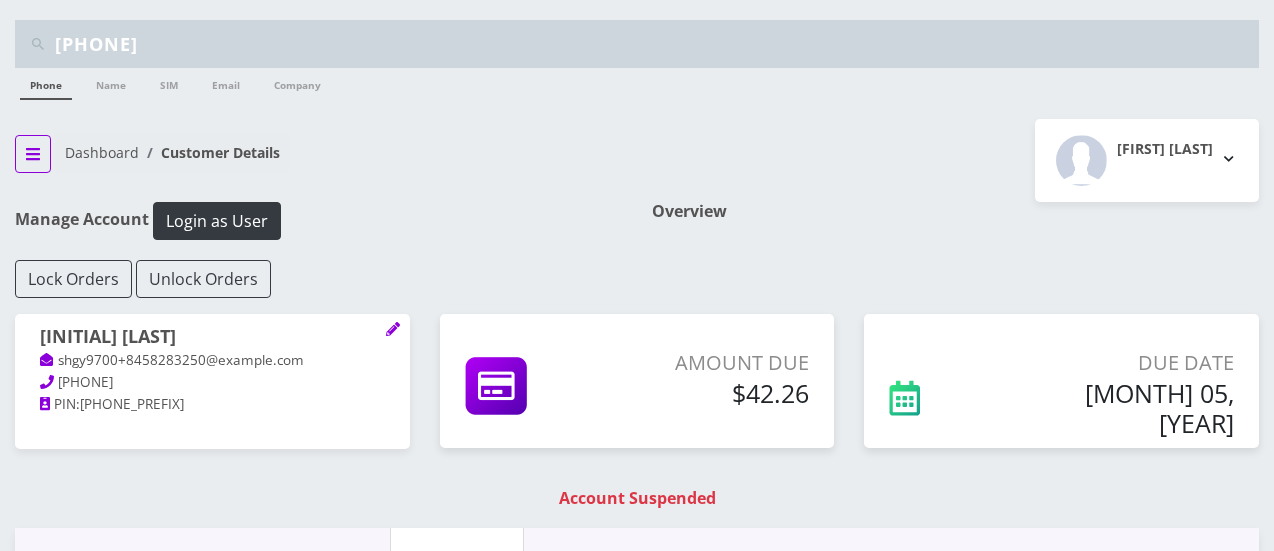 click at bounding box center [33, 154] 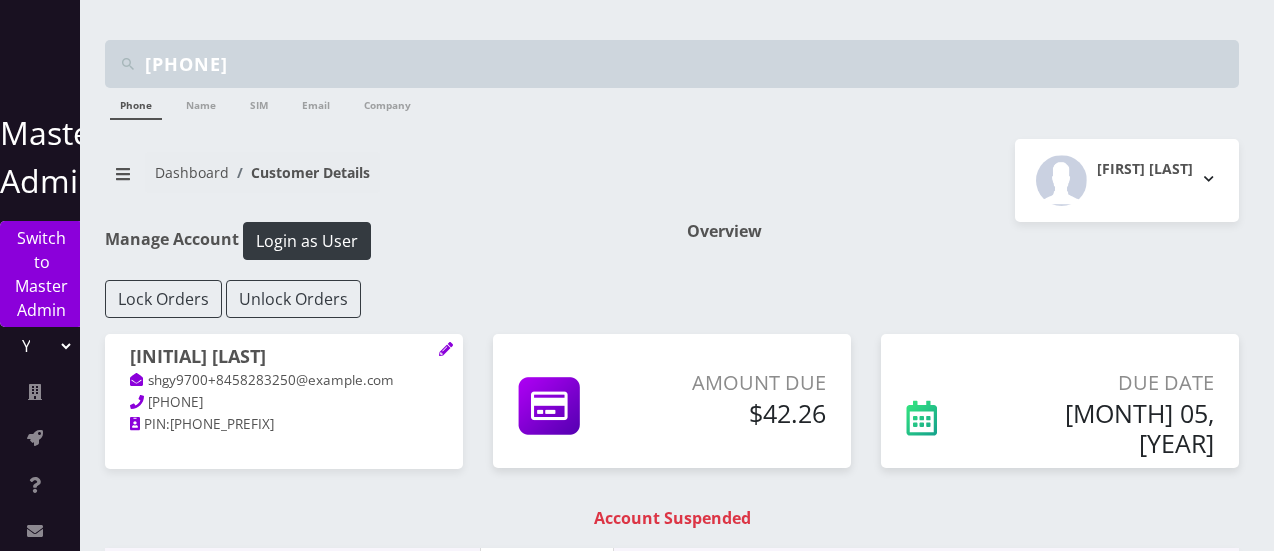 click on "Manage Account
Login as User" at bounding box center [381, 241] 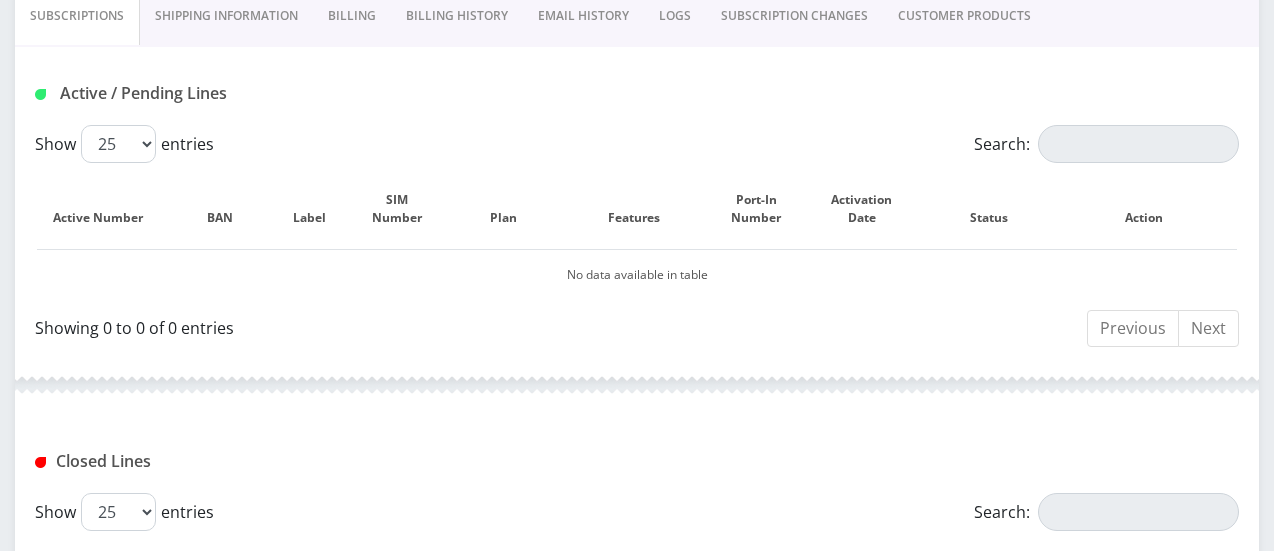 scroll, scrollTop: 826, scrollLeft: 0, axis: vertical 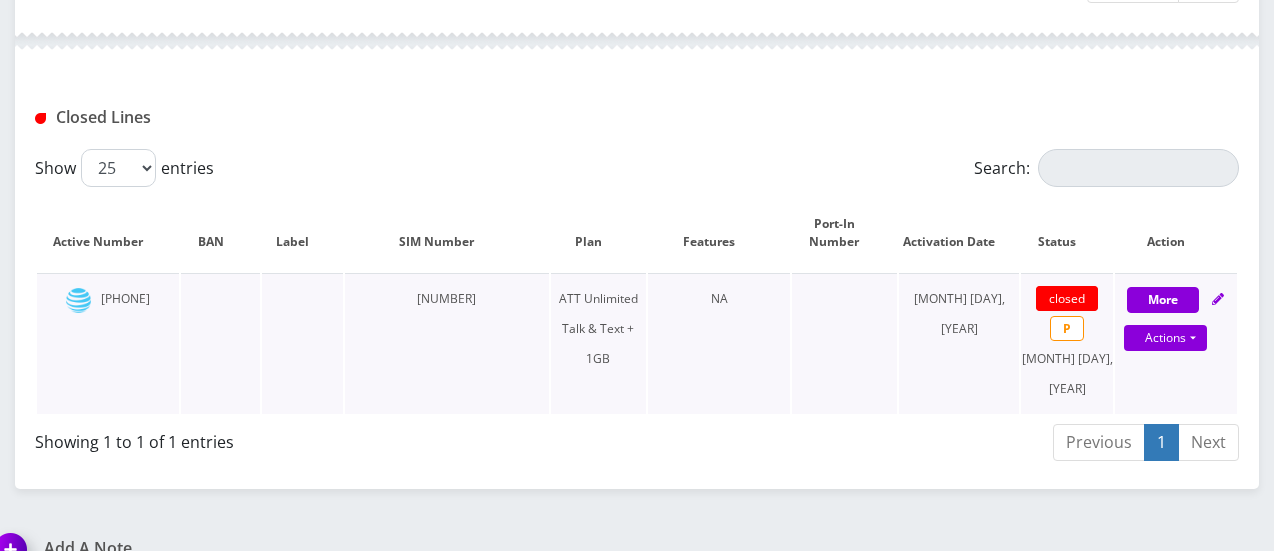 drag, startPoint x: 166, startPoint y: 291, endPoint x: 89, endPoint y: 297, distance: 77.23341 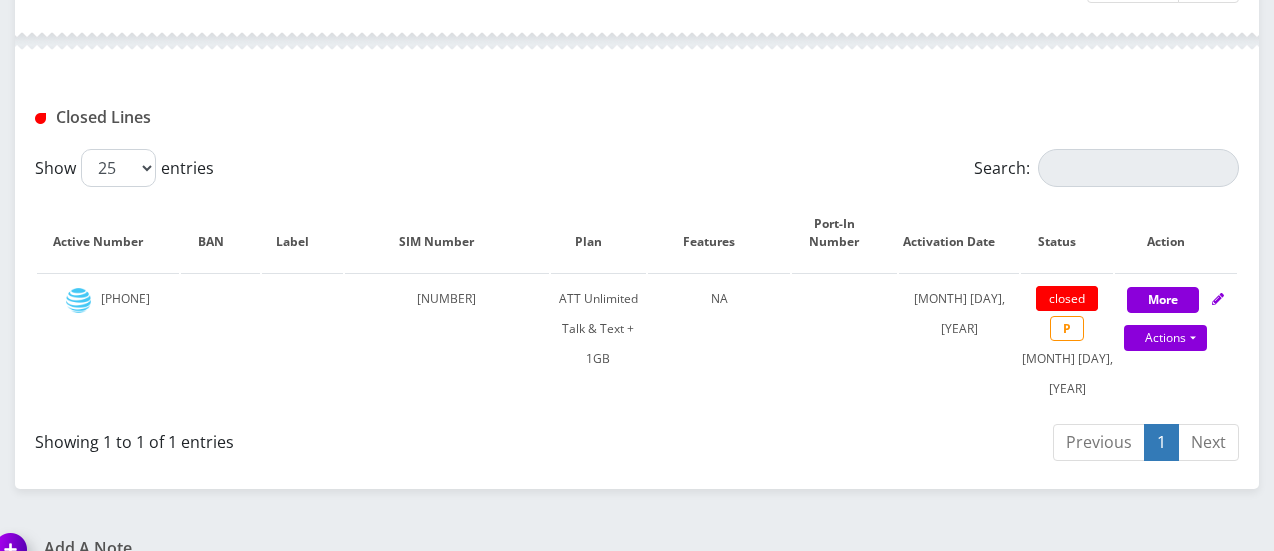copy on "[PHONE]" 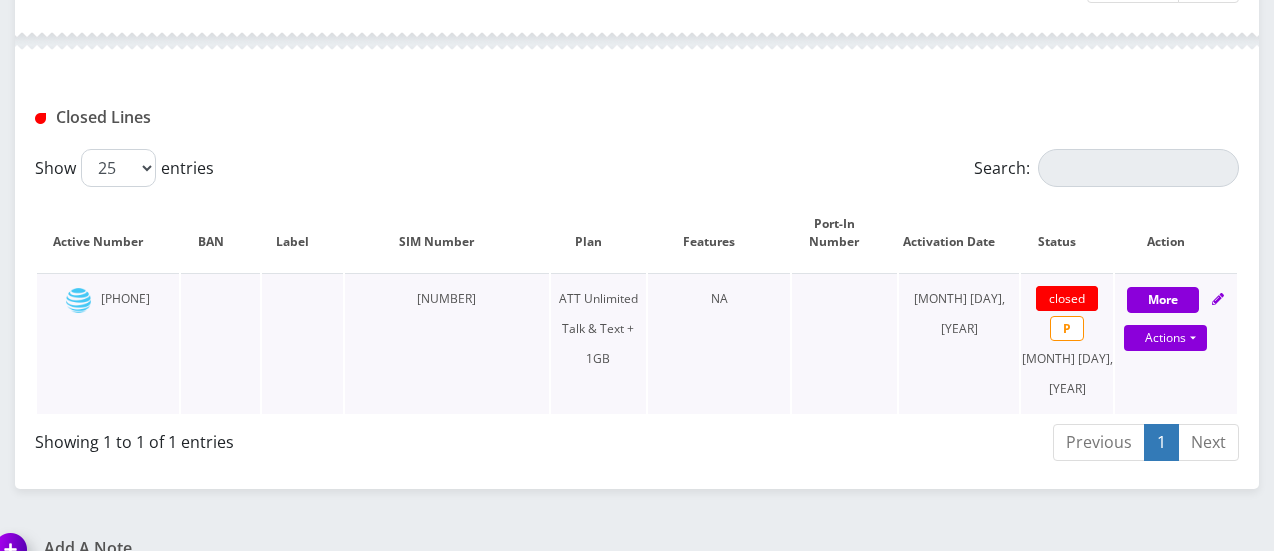 click on "[PHONE]" at bounding box center [108, 343] 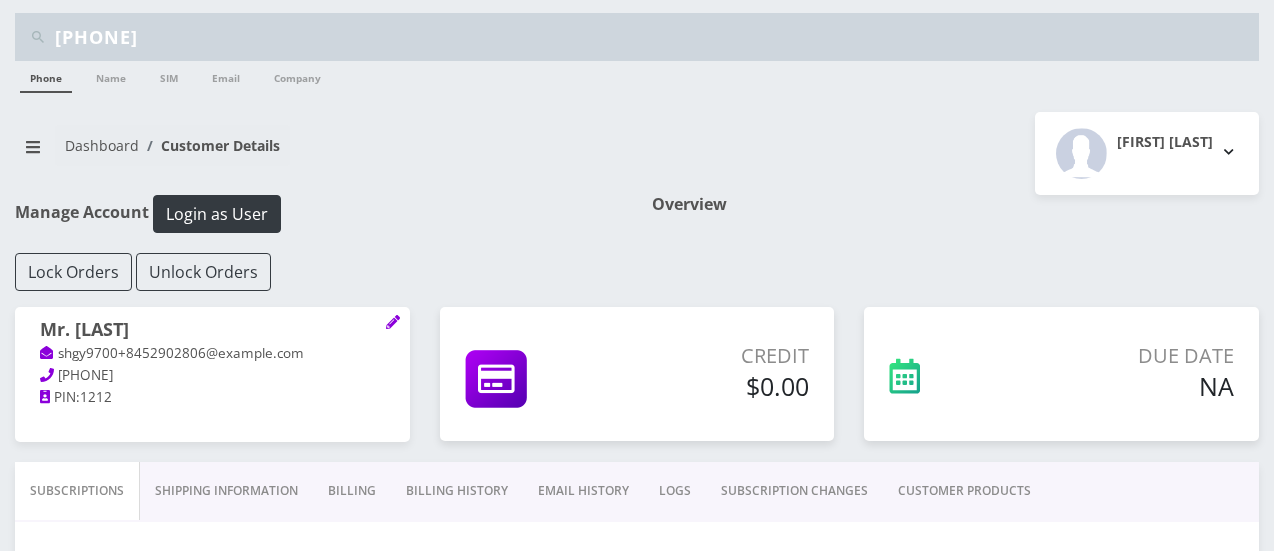 scroll, scrollTop: 0, scrollLeft: 0, axis: both 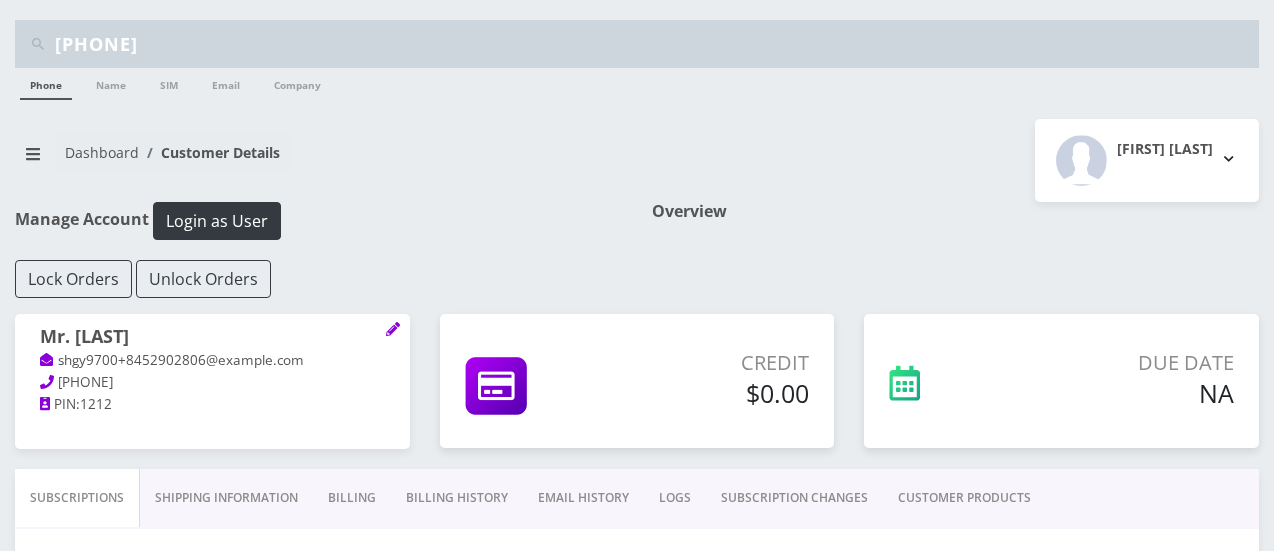drag, startPoint x: 212, startPoint y: 43, endPoint x: 0, endPoint y: 15, distance: 213.84106 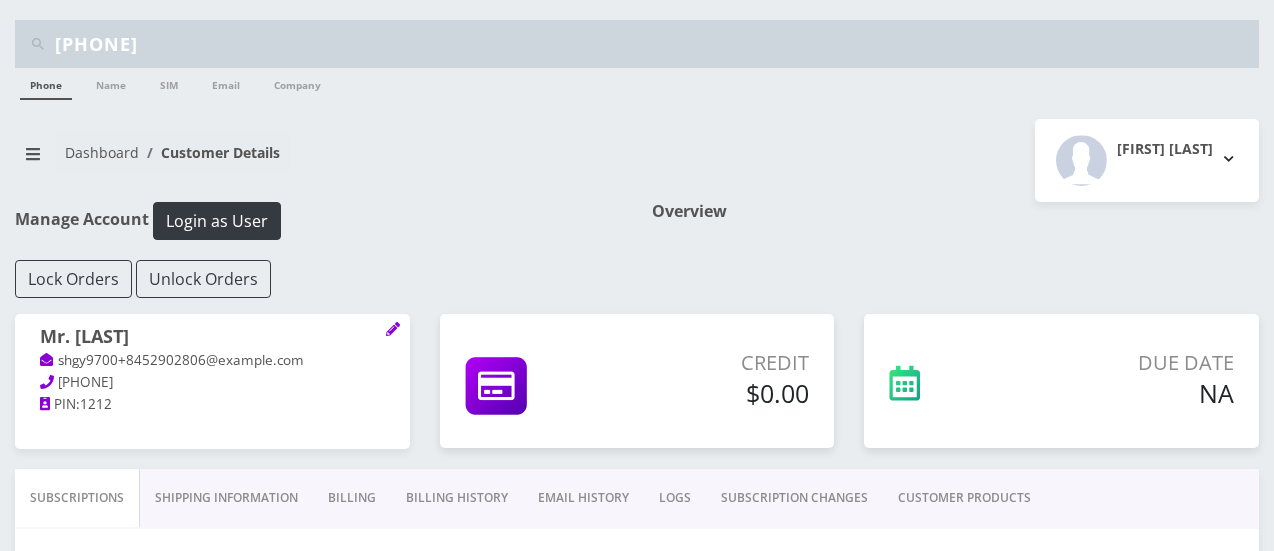 click on "Phone" at bounding box center [46, 84] 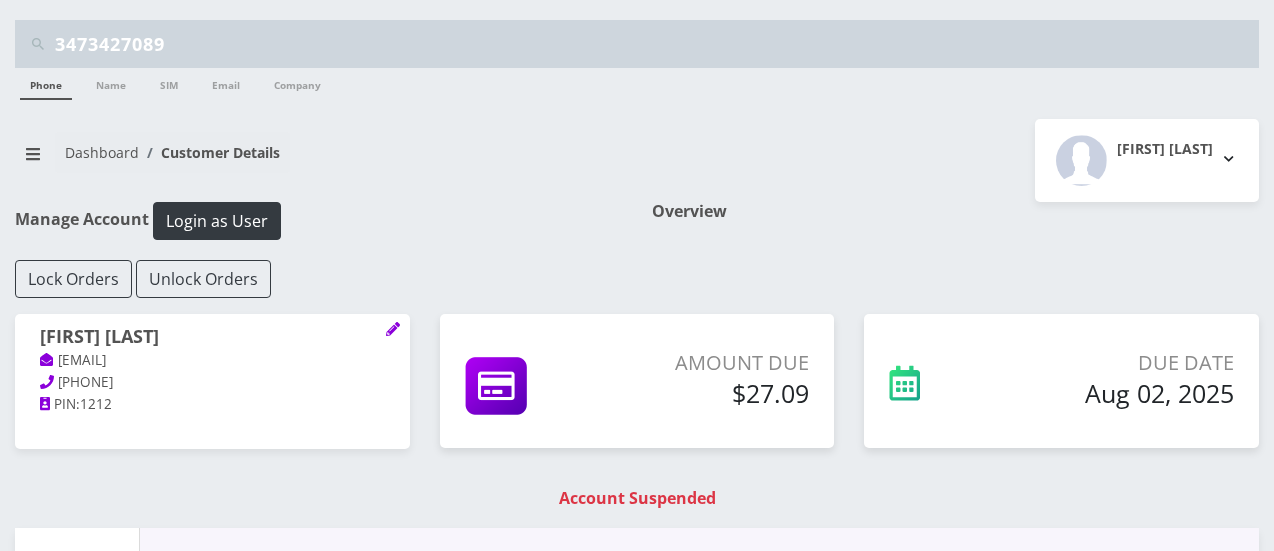 scroll, scrollTop: 0, scrollLeft: 0, axis: both 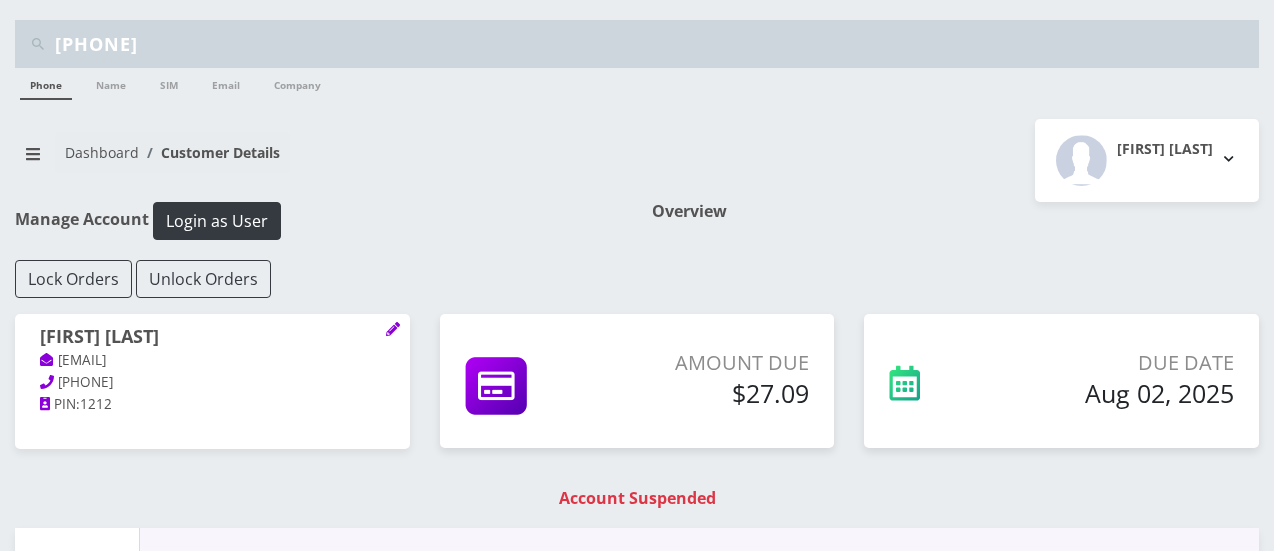 type on "[PHONE]" 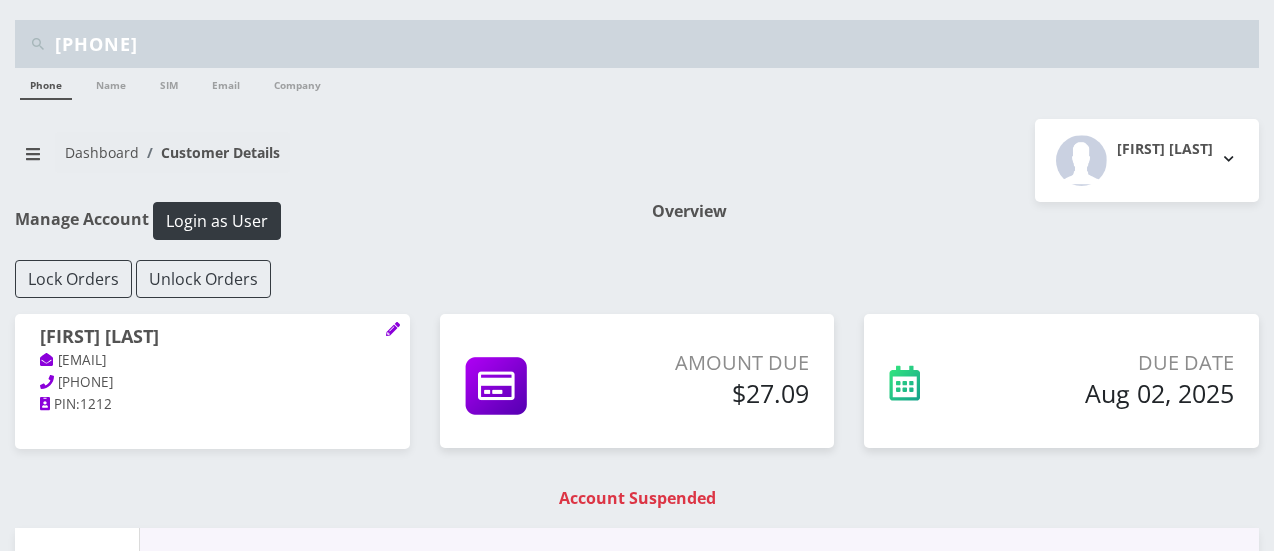 click on "Phone" at bounding box center [46, 84] 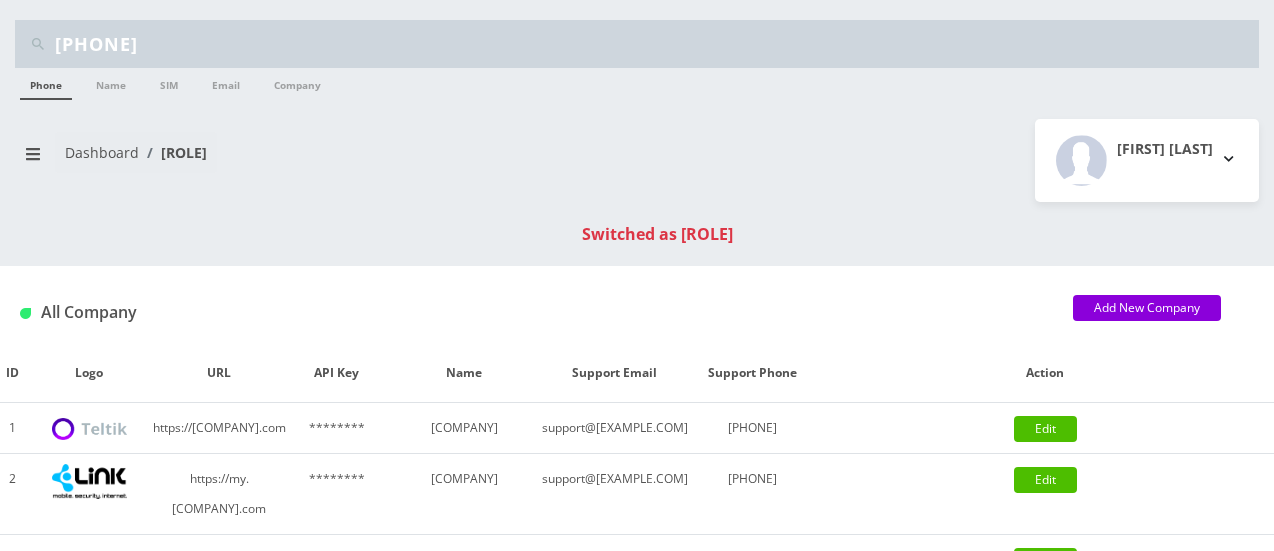 scroll, scrollTop: 0, scrollLeft: 0, axis: both 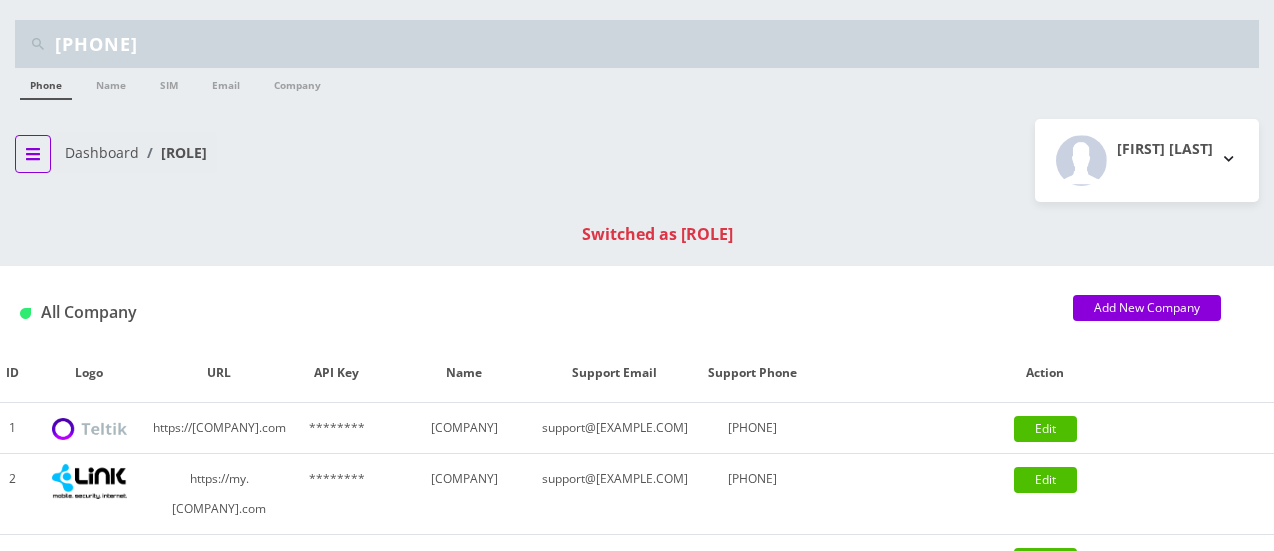 click at bounding box center (33, 154) 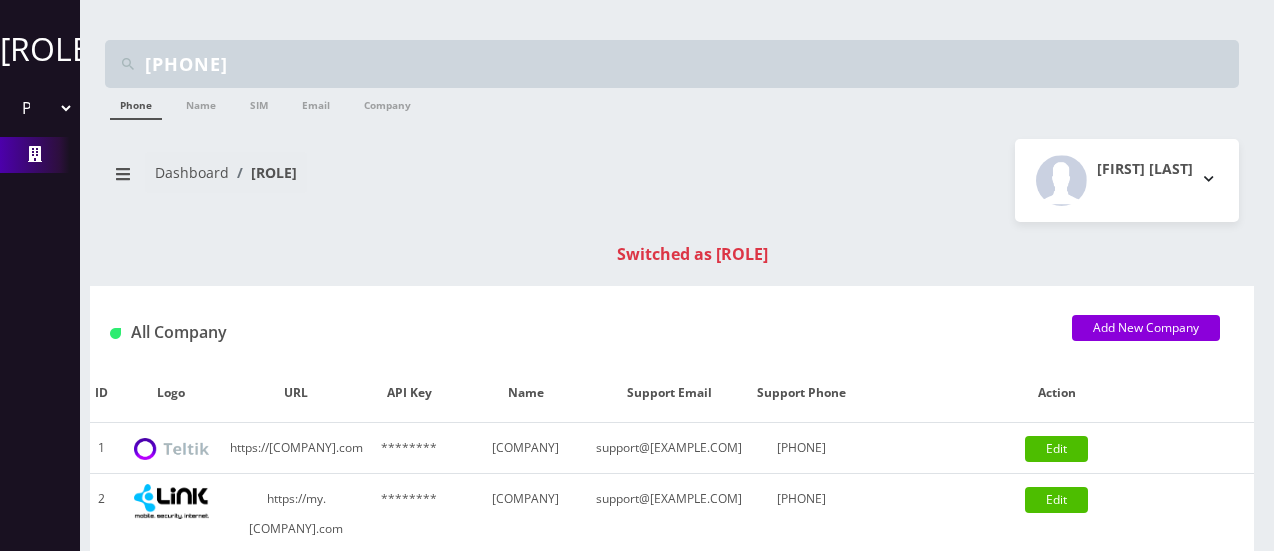 click on "Please select a Company
[COMPANY]
[COMPANY]
[COMPANY]
[PLAN_NAME]
[COMPANY]
[COMPANY]
[COMPANY]
[COMPANY]
[COMPANY]
[COMPANY]
[COMPANY]
[COMPANY]
[COMPANY]
[COMPANY]
[COMPANY]" at bounding box center [40, 108] 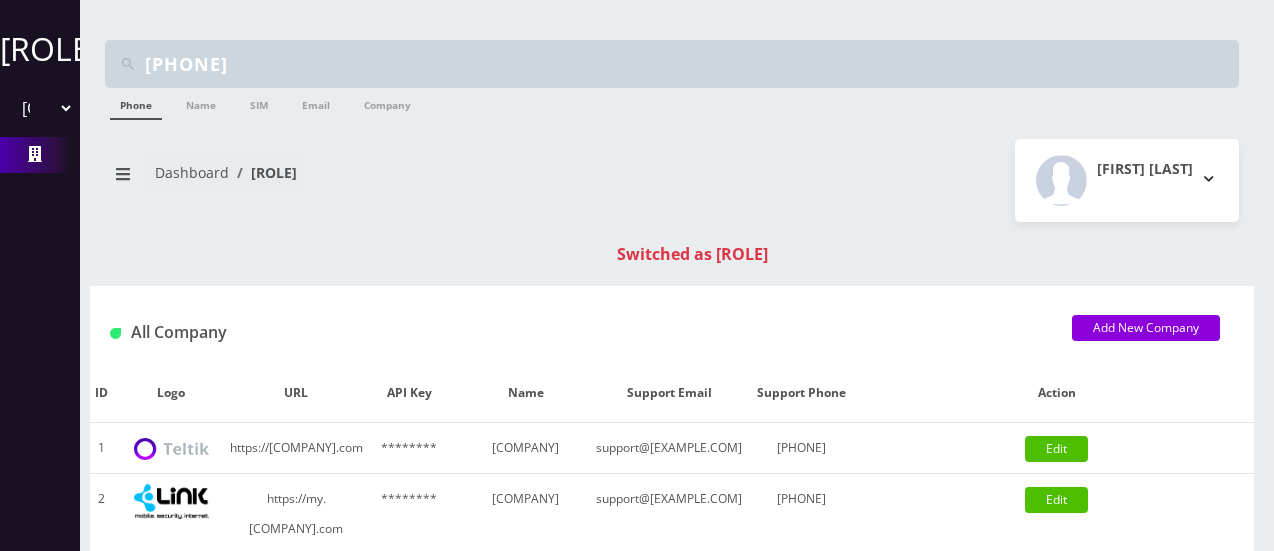 click on "Please select a Company
[COMPANY]
[COMPANY]
[COMPANY]
[PLAN_NAME]
[COMPANY]
[COMPANY]
[COMPANY]
[COMPANY]
[COMPANY]
[COMPANY]
[COMPANY]
[COMPANY]
[COMPANY]
[COMPANY]
[COMPANY]" at bounding box center (40, 108) 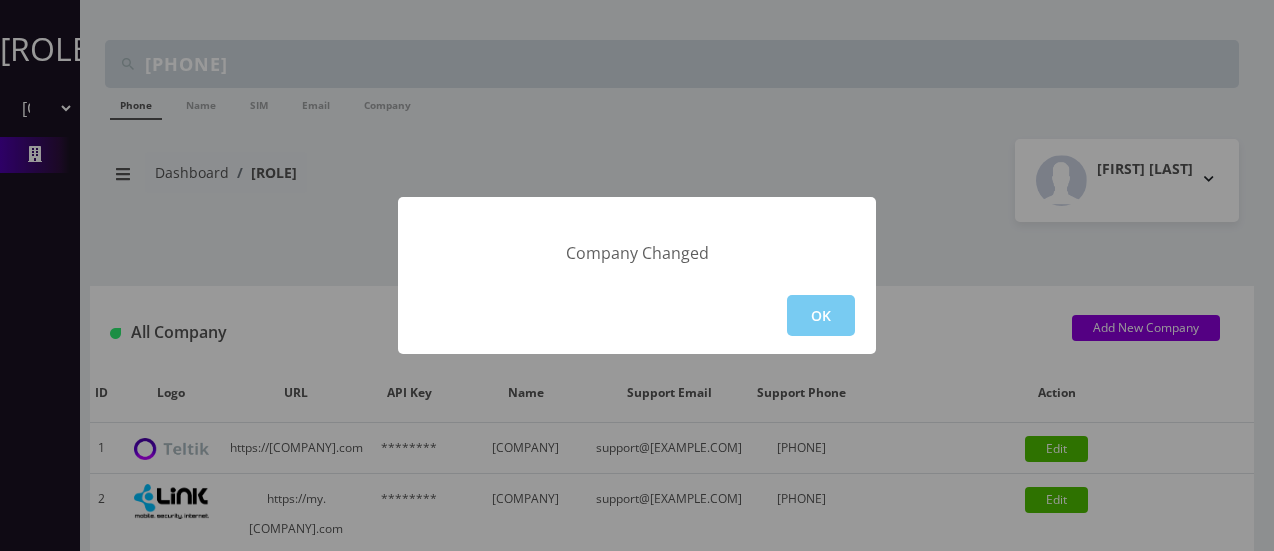 click on "OK" at bounding box center (821, 315) 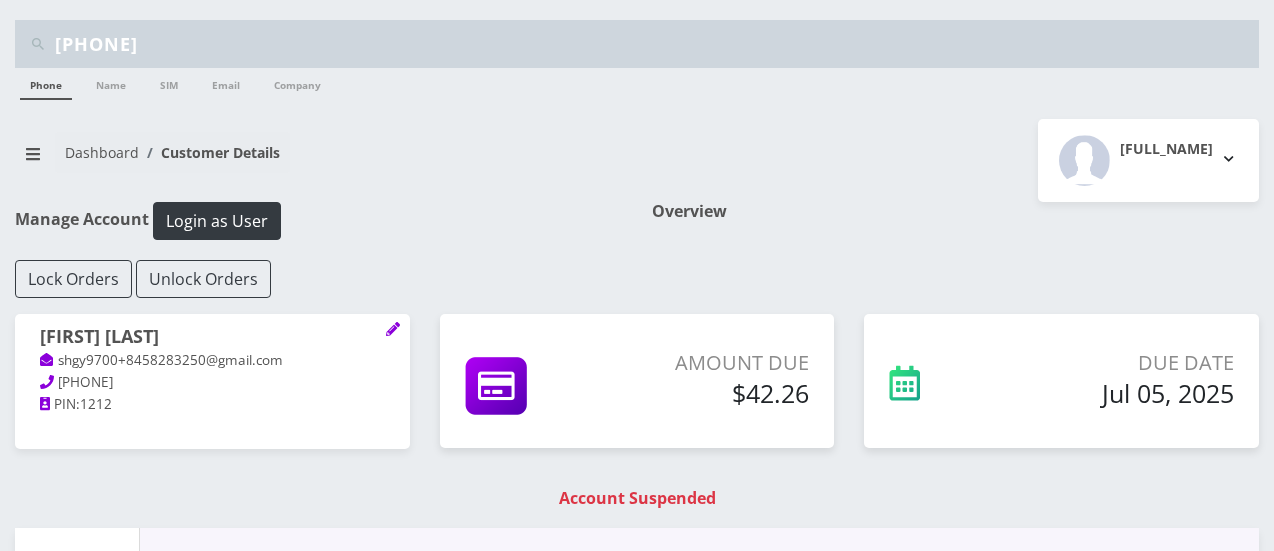 scroll, scrollTop: 0, scrollLeft: 0, axis: both 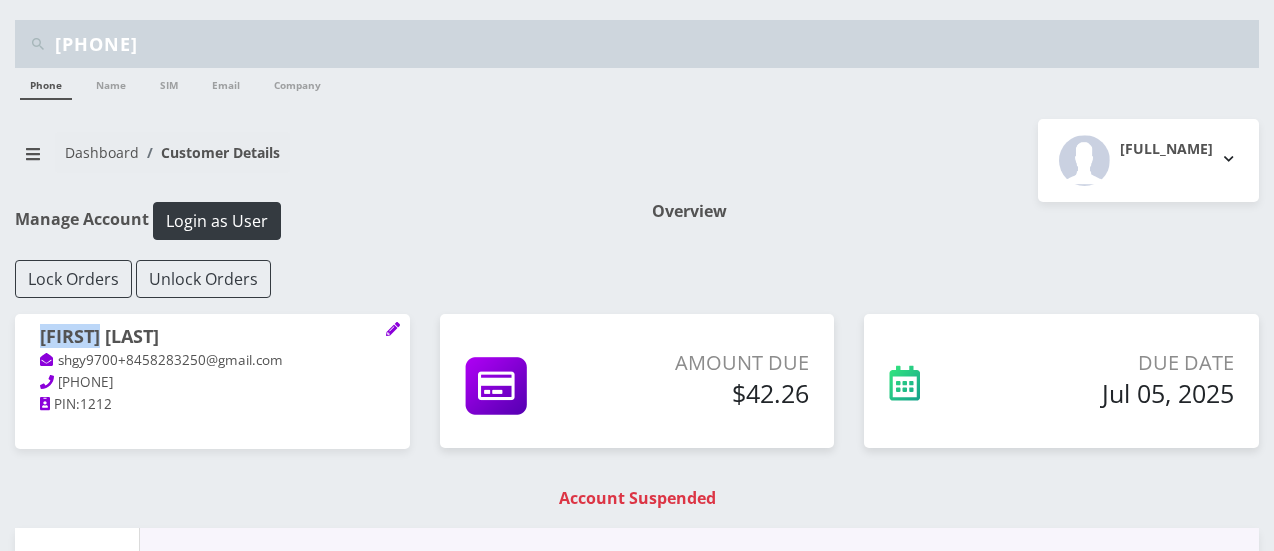 drag, startPoint x: 130, startPoint y: 333, endPoint x: 34, endPoint y: 339, distance: 96.18732 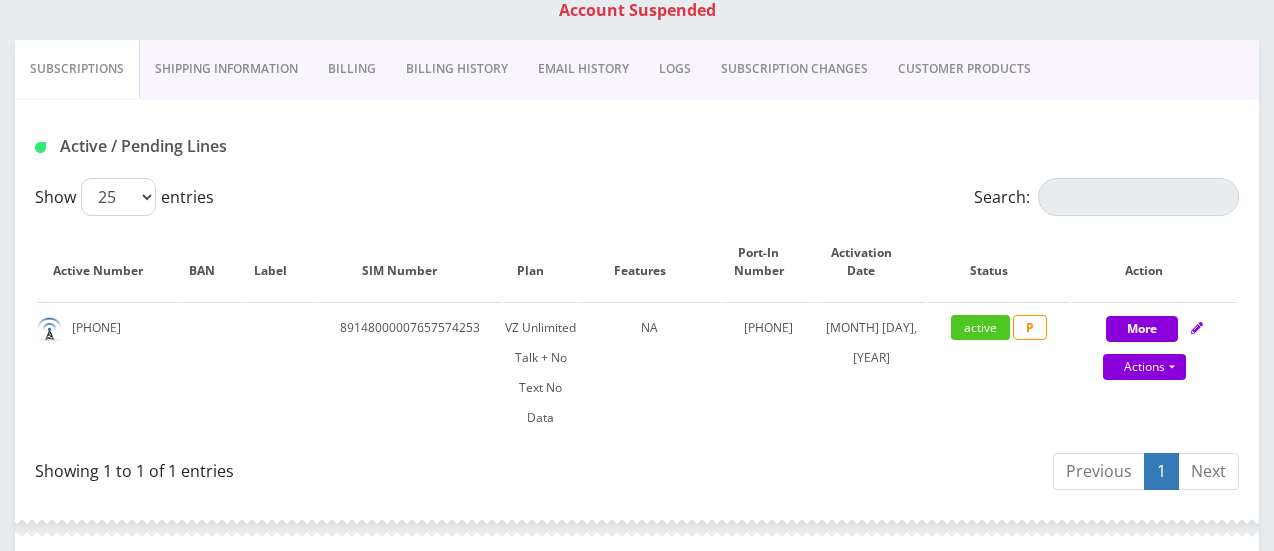 scroll, scrollTop: 474, scrollLeft: 0, axis: vertical 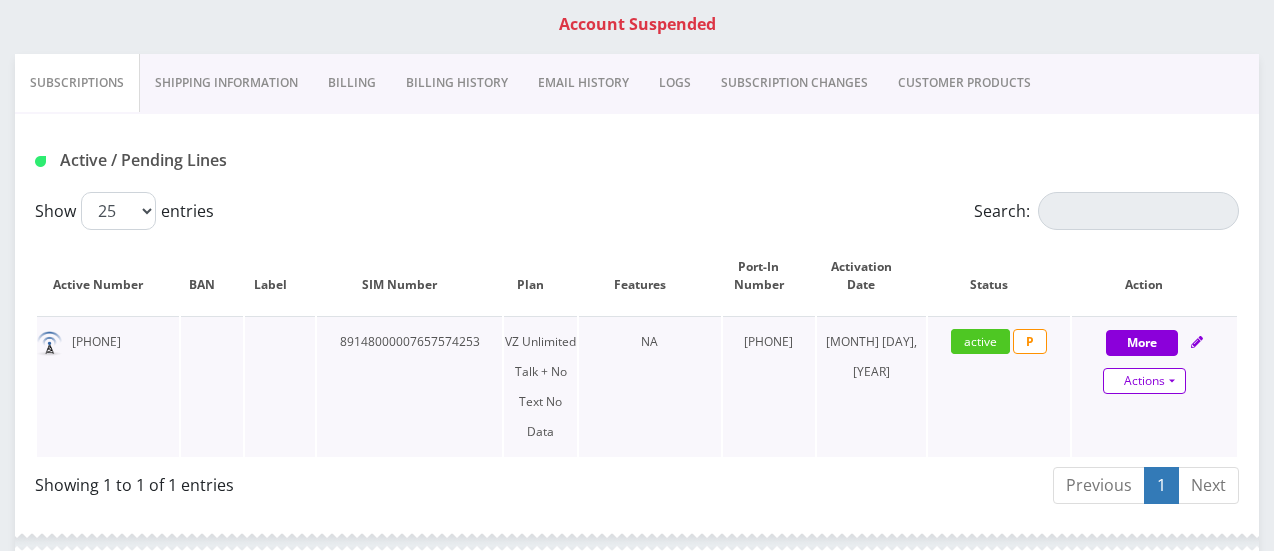 click on "Actions" at bounding box center [1144, 381] 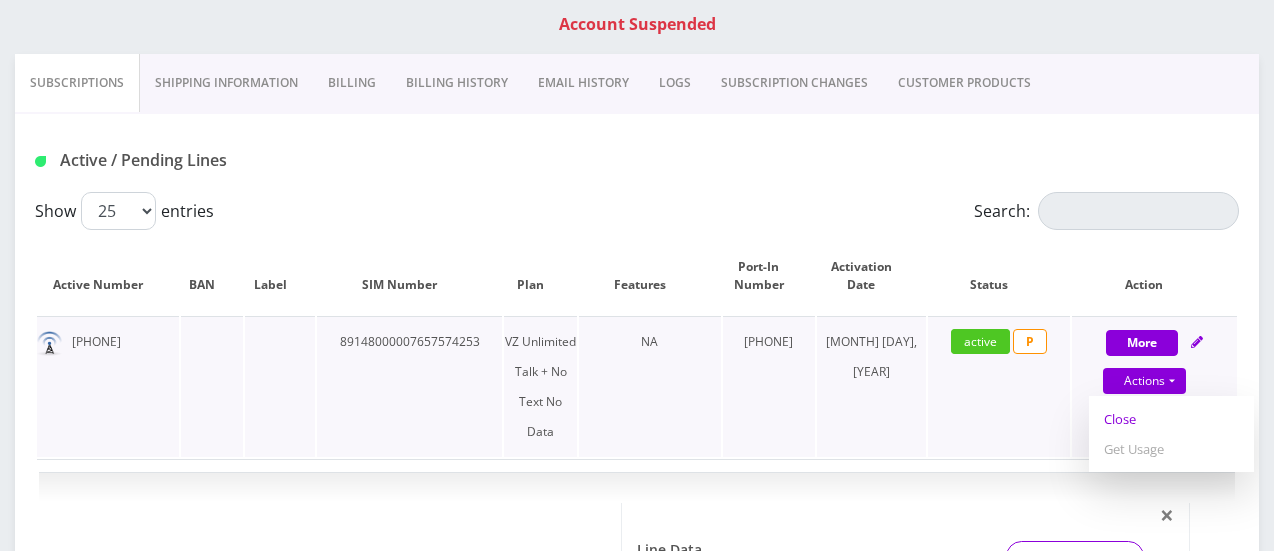click on "Close" at bounding box center (1171, 419) 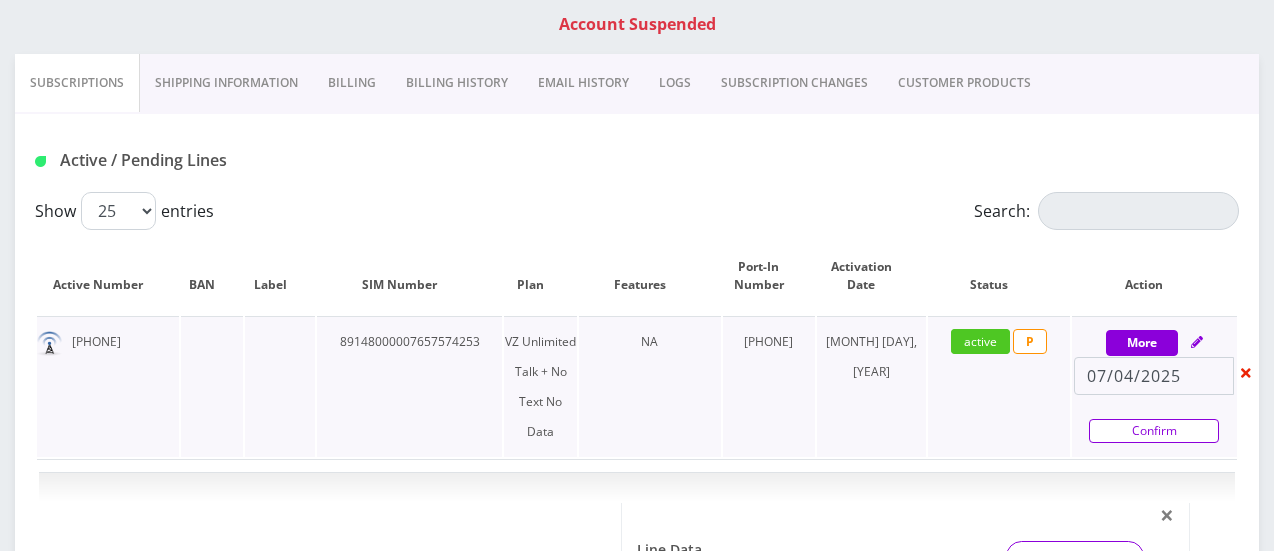 click on "Confirm" at bounding box center (1154, 431) 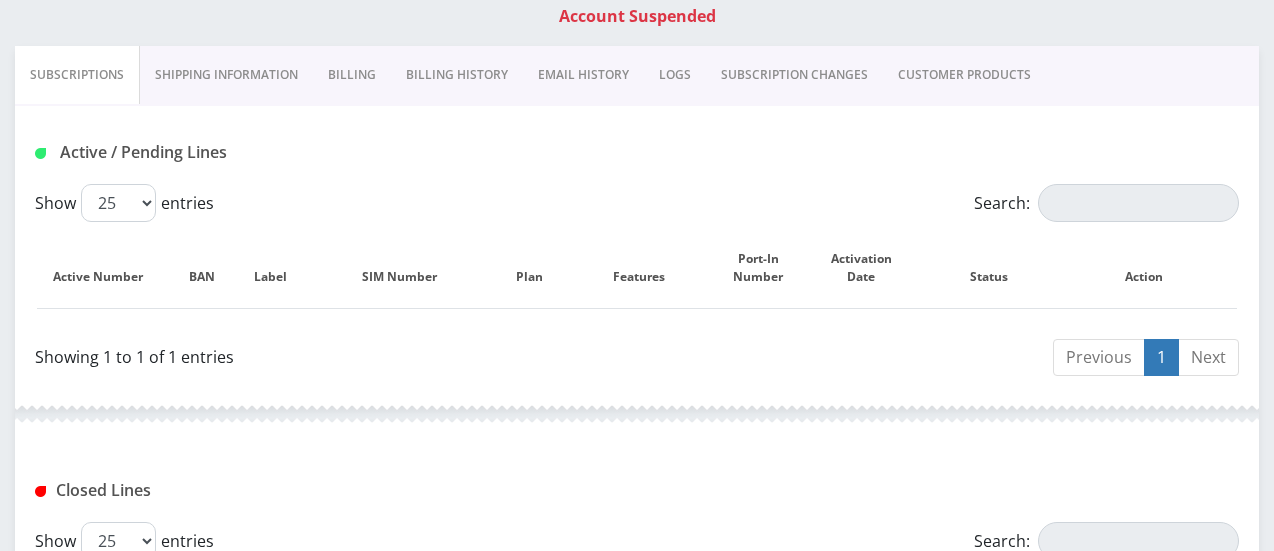 scroll, scrollTop: 964, scrollLeft: 0, axis: vertical 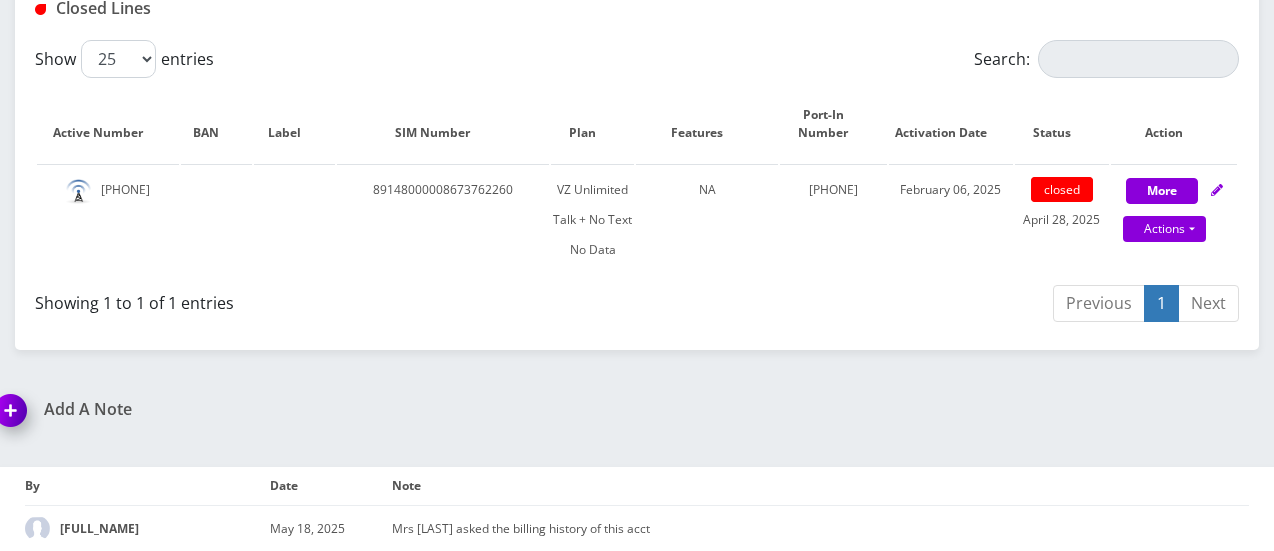 drag, startPoint x: 475, startPoint y: 354, endPoint x: 466, endPoint y: 319, distance: 36.138622 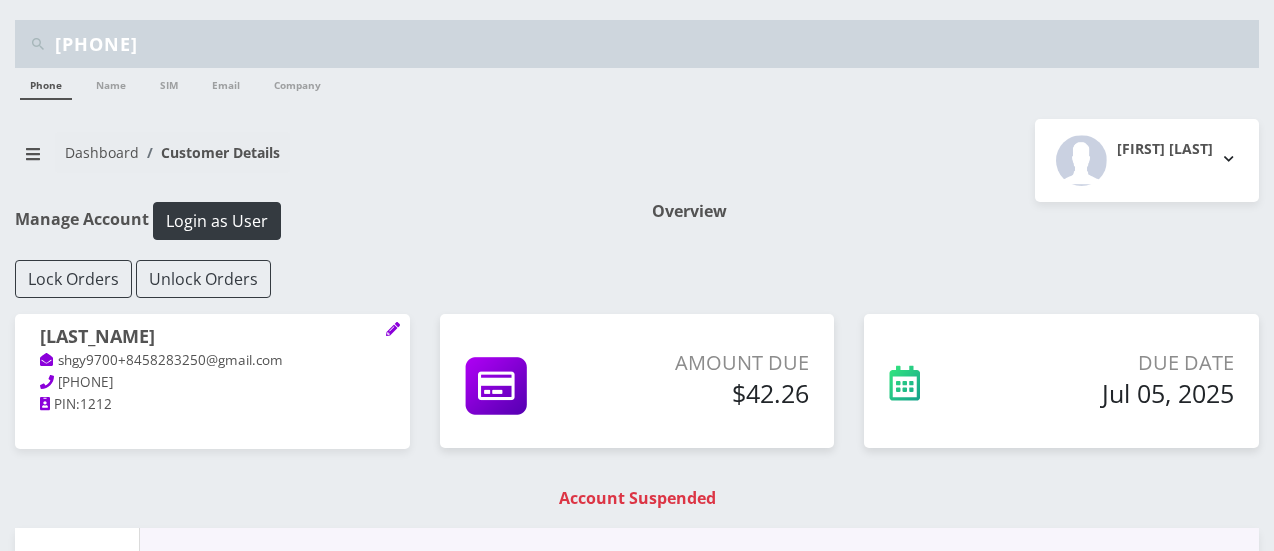 scroll, scrollTop: 0, scrollLeft: 0, axis: both 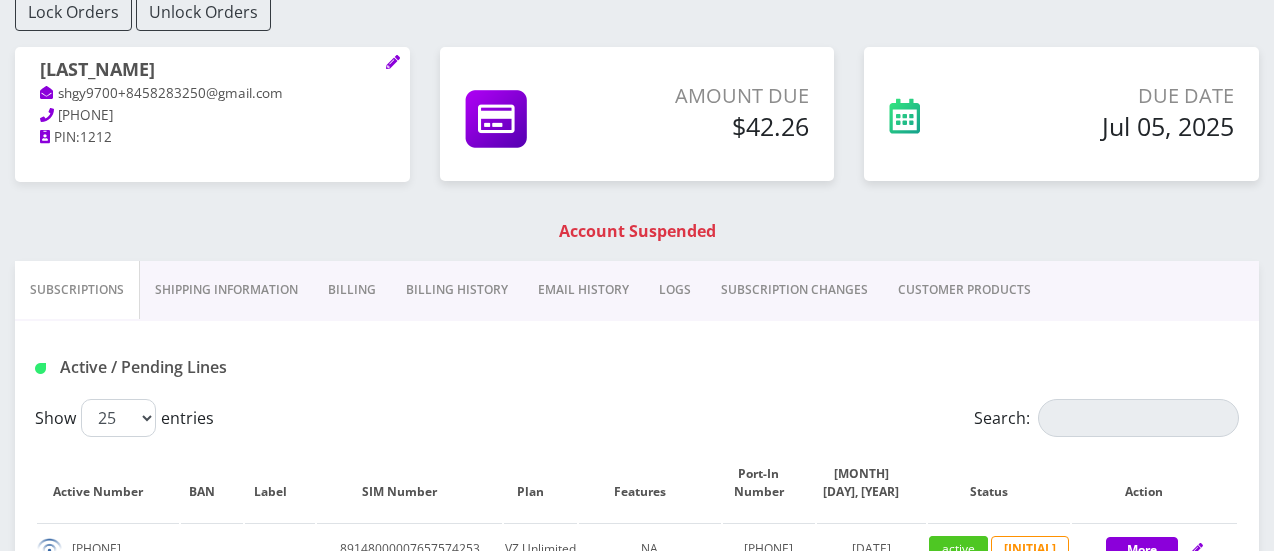 click on "LOGS" at bounding box center [675, 290] 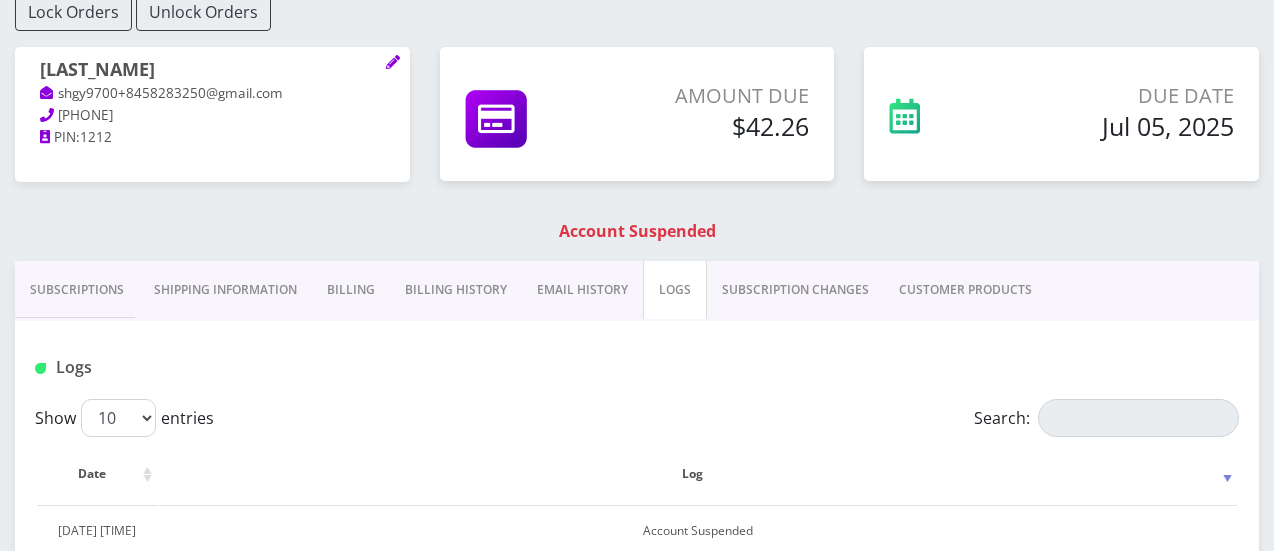 scroll, scrollTop: 750, scrollLeft: 0, axis: vertical 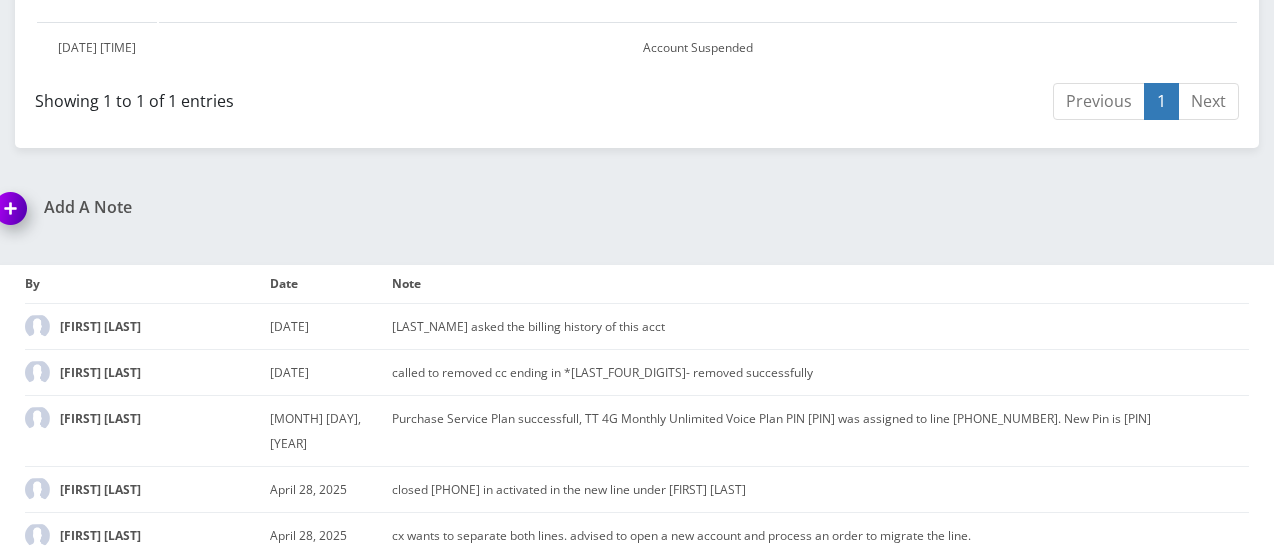 click at bounding box center (14, 215) 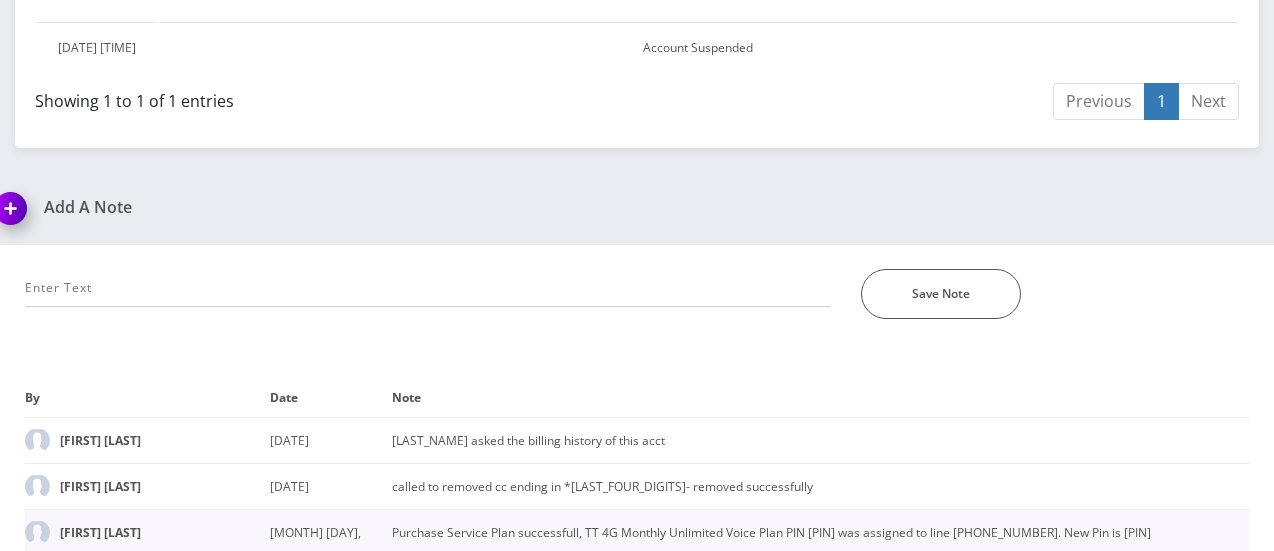 scroll, scrollTop: 1022, scrollLeft: 0, axis: vertical 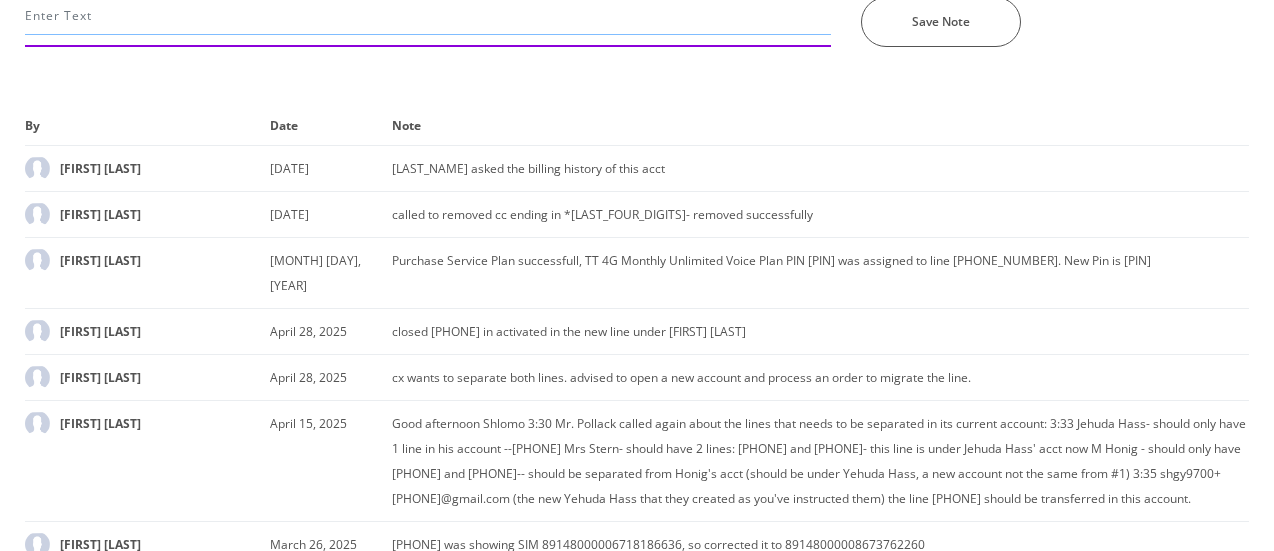 click at bounding box center (428, 16) 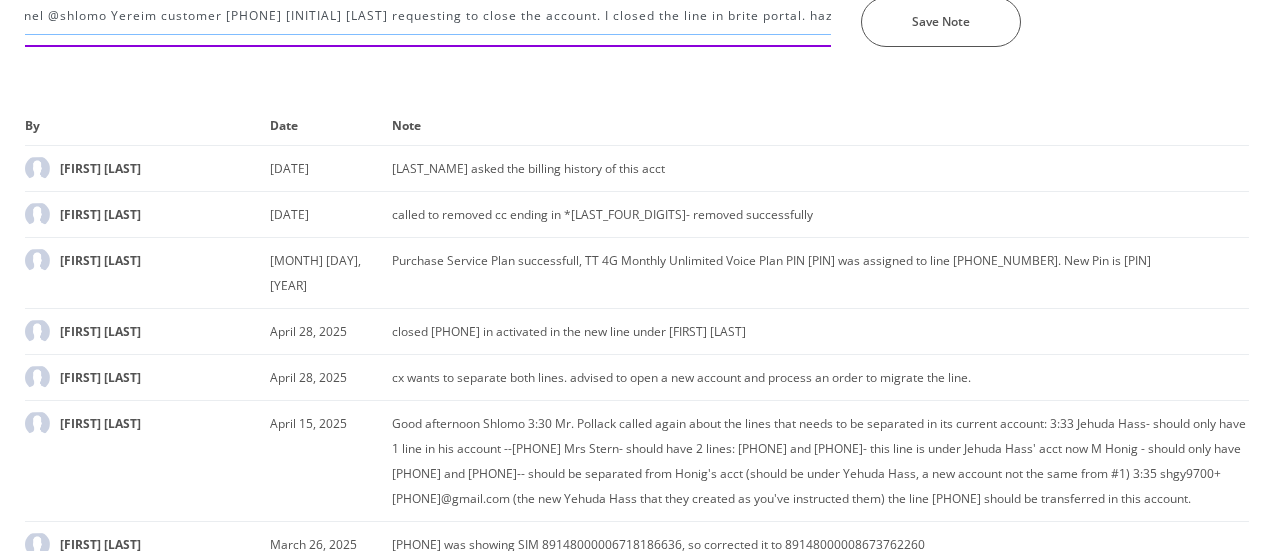 scroll, scrollTop: 0, scrollLeft: 48, axis: horizontal 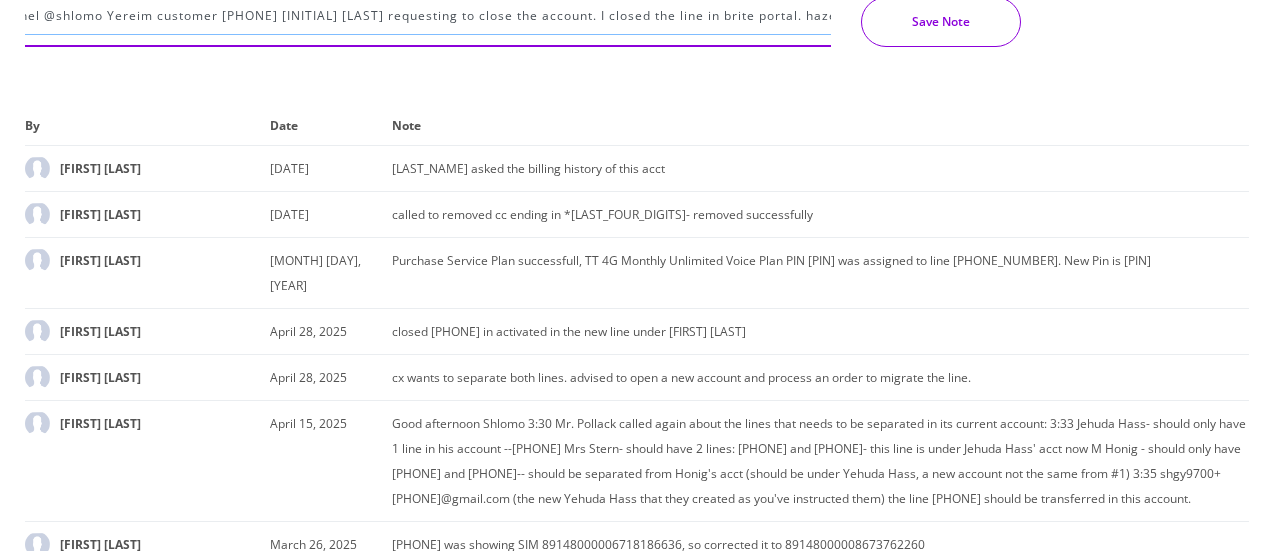 type on "@channel  @shlomo  Yereim customer 8458283250 M Honig requesting to close the account. I closed the line in brite portal. hazel" 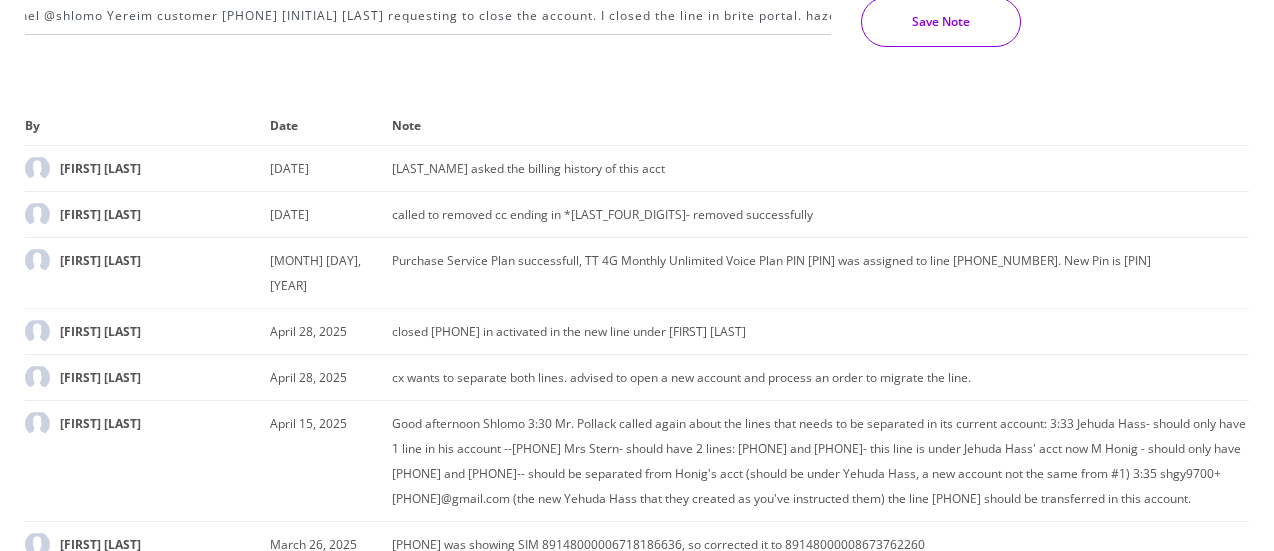 click on "Save Note" at bounding box center (941, 22) 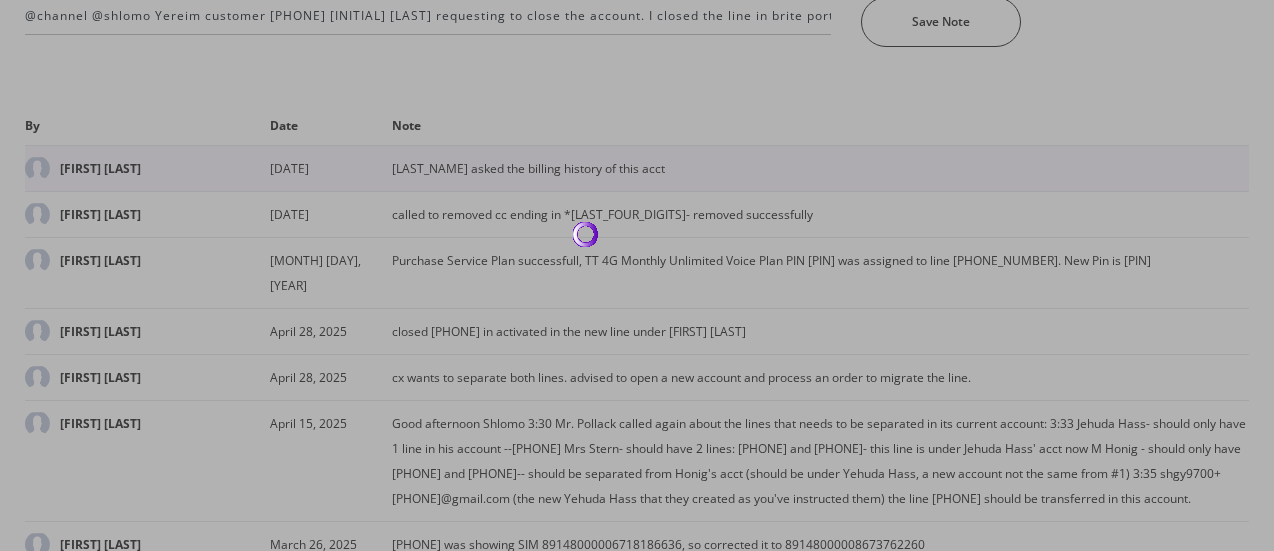 scroll, scrollTop: 1010, scrollLeft: 0, axis: vertical 